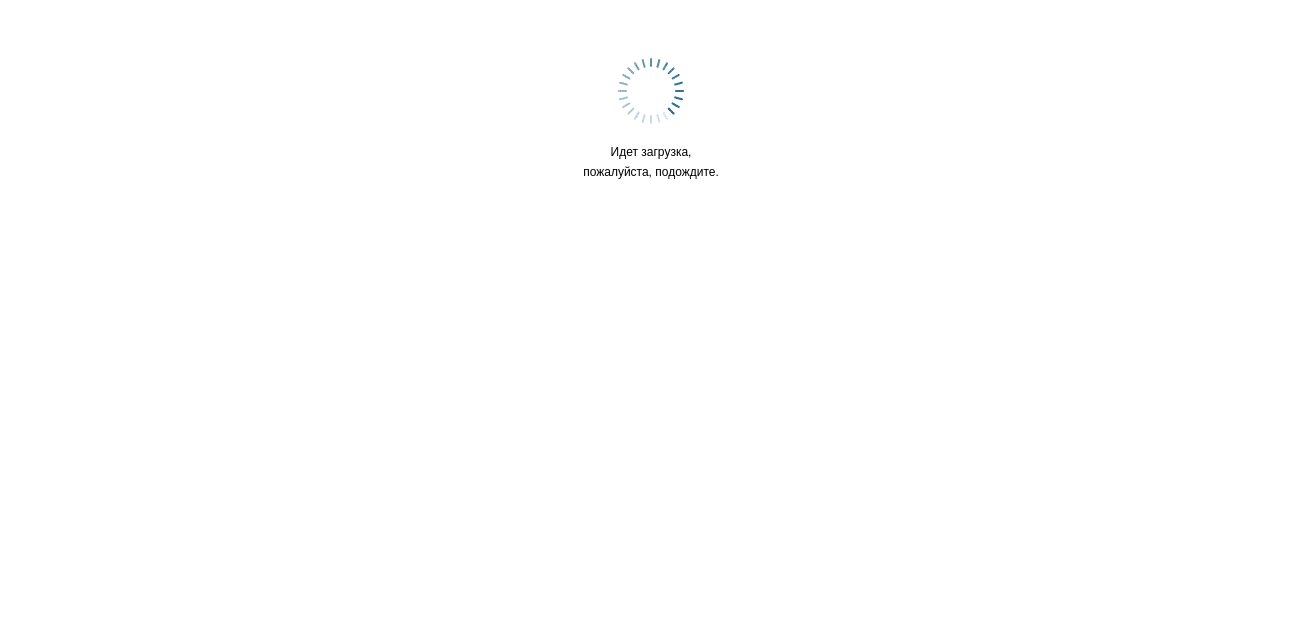 scroll, scrollTop: 0, scrollLeft: 0, axis: both 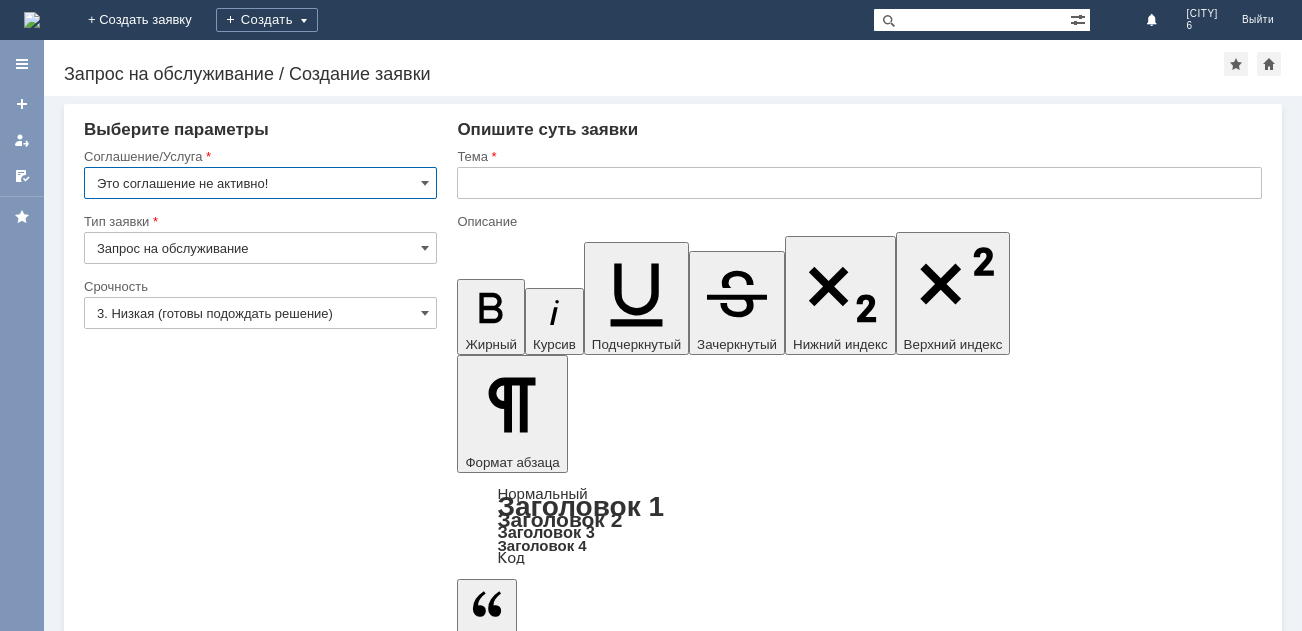 click at bounding box center (32, 20) 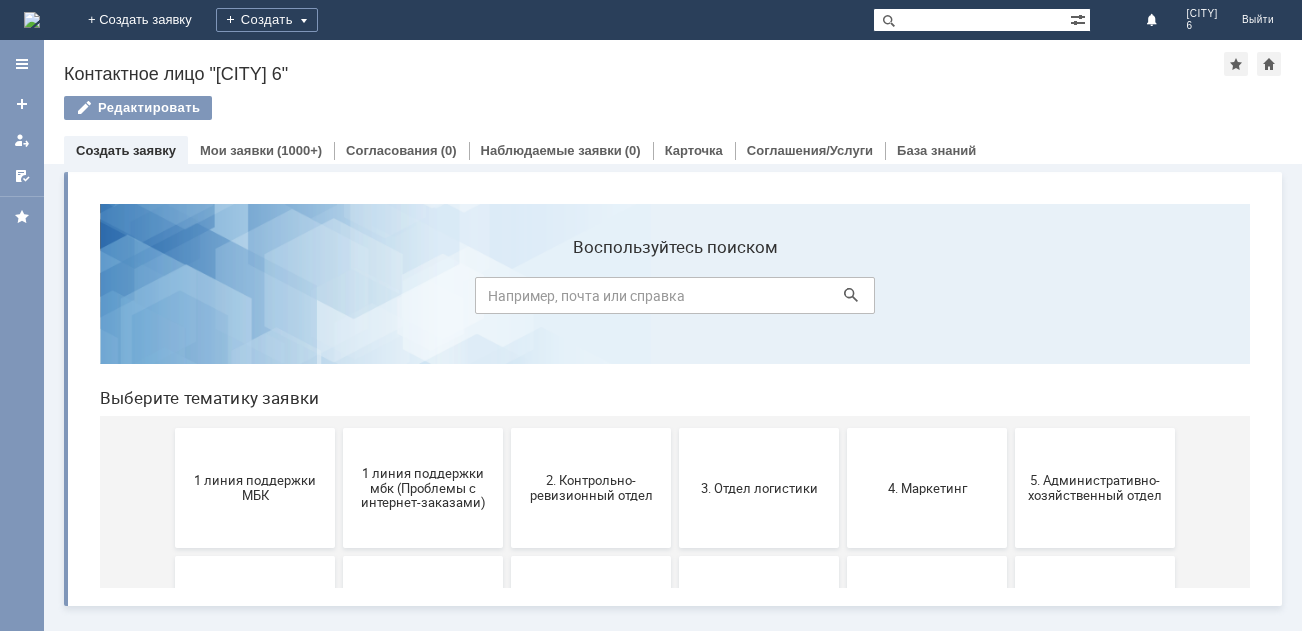 scroll, scrollTop: 0, scrollLeft: 0, axis: both 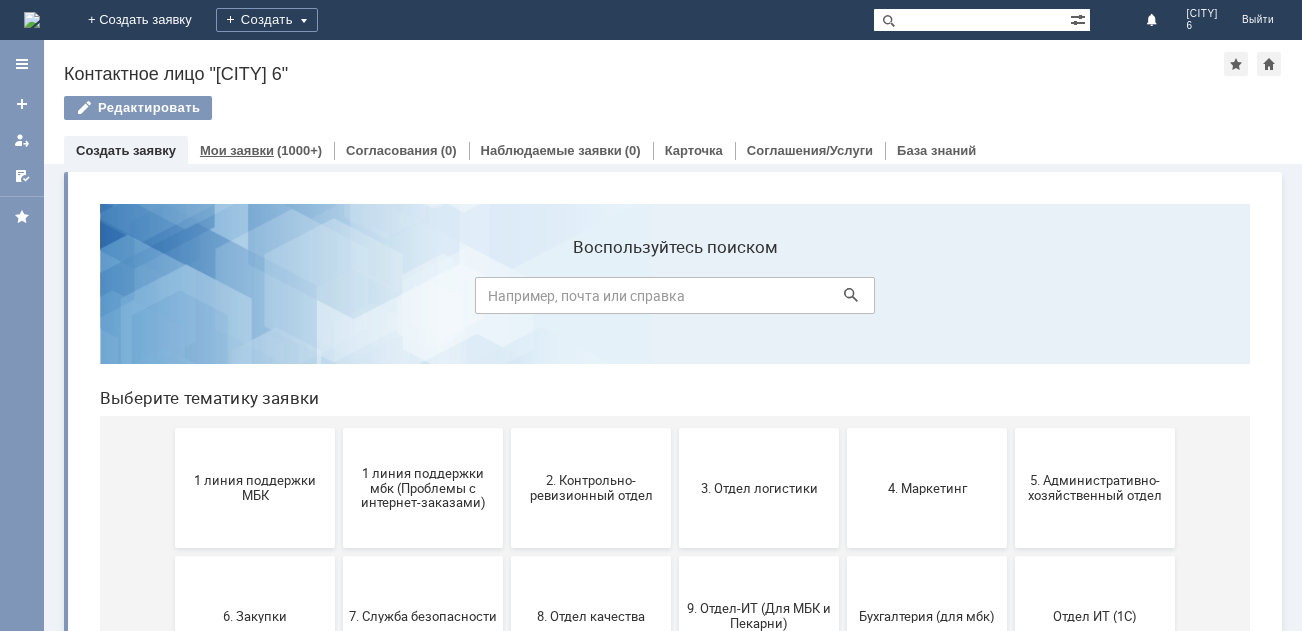 click on "Мои заявки" at bounding box center [237, 150] 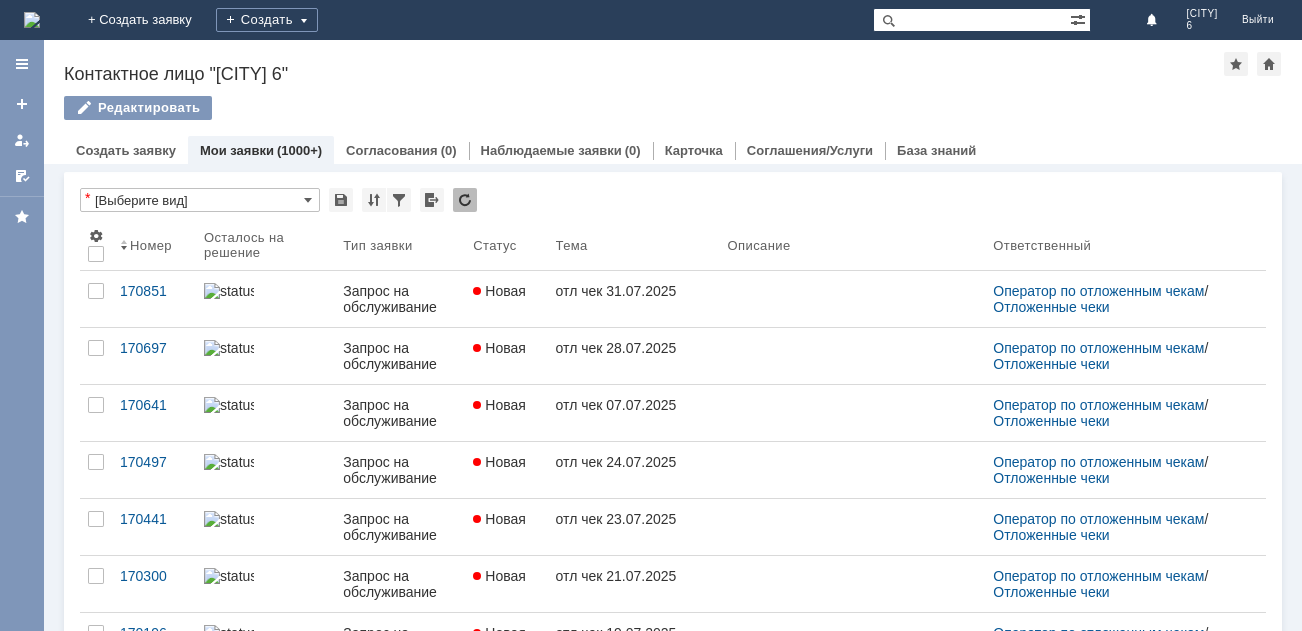 scroll, scrollTop: 0, scrollLeft: 0, axis: both 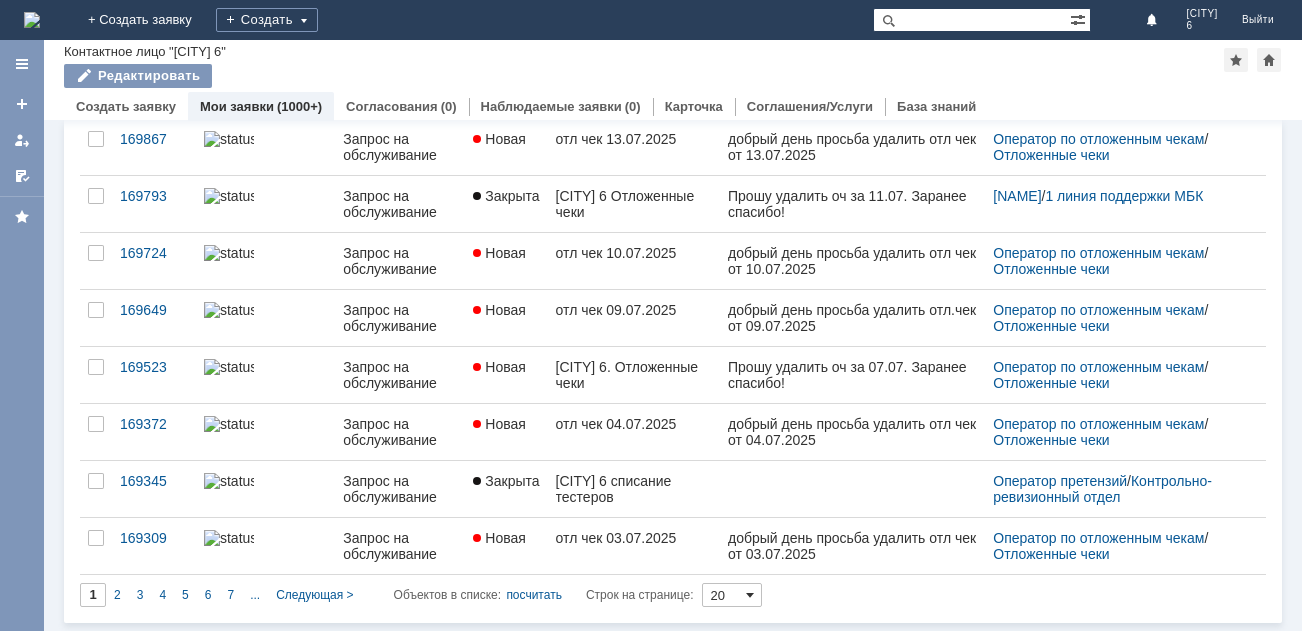 click at bounding box center [750, 595] 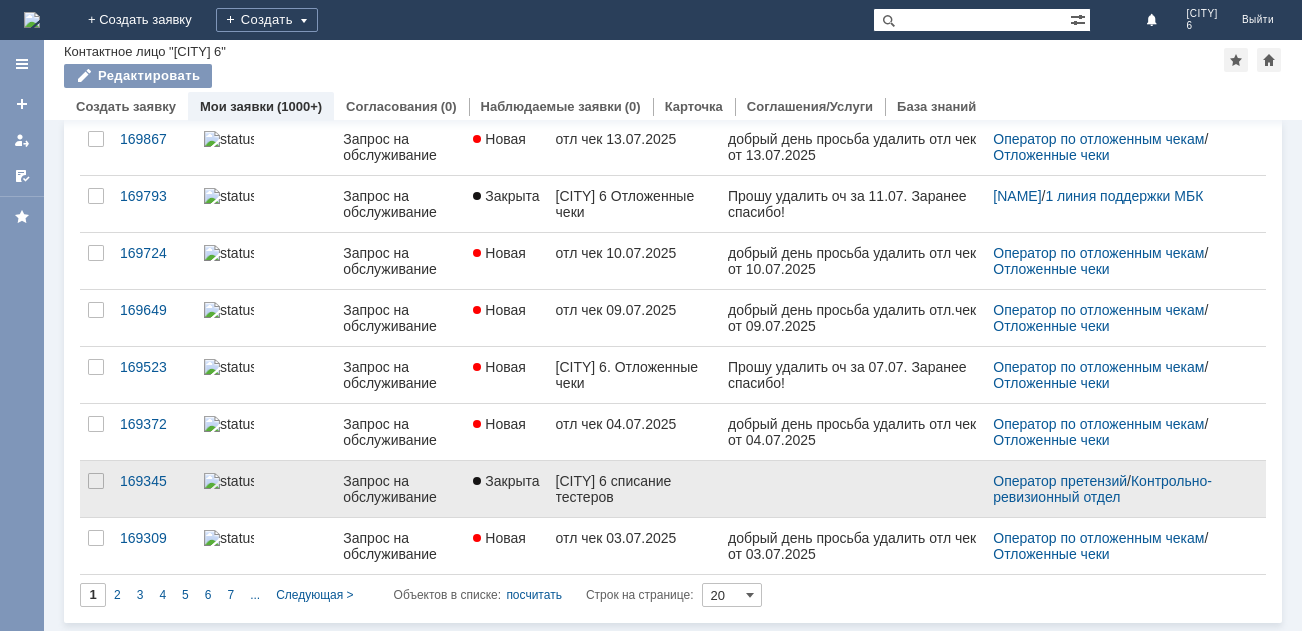 scroll, scrollTop: 792, scrollLeft: 0, axis: vertical 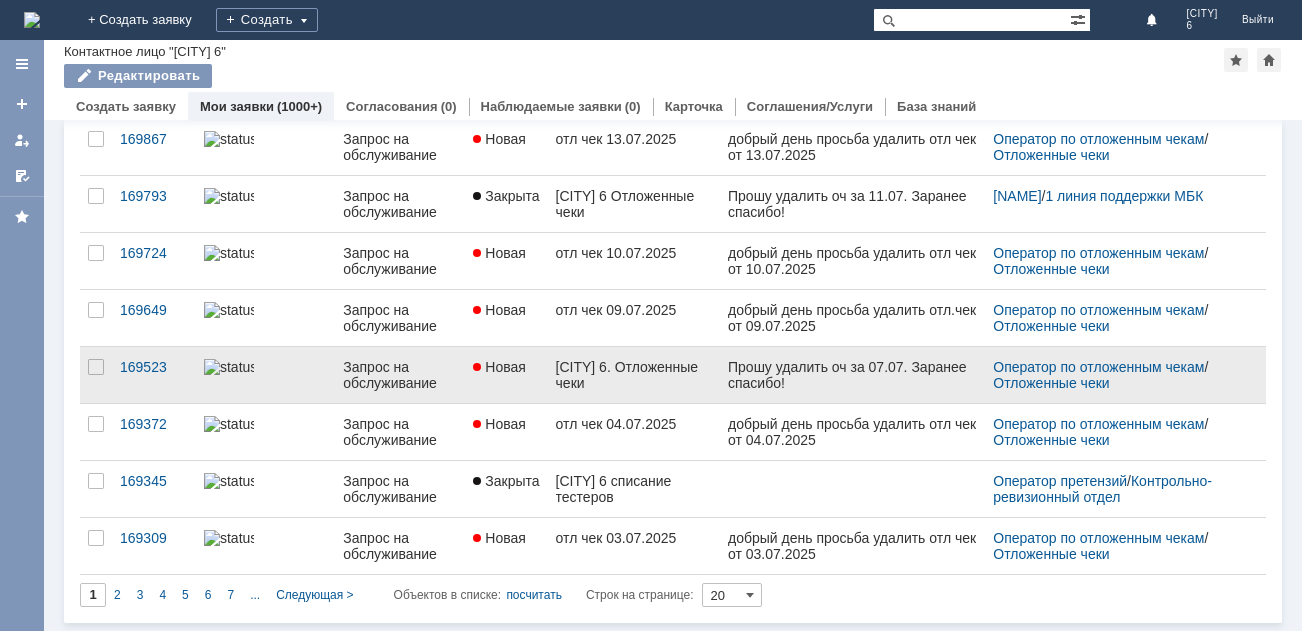click at bounding box center [853, 375] 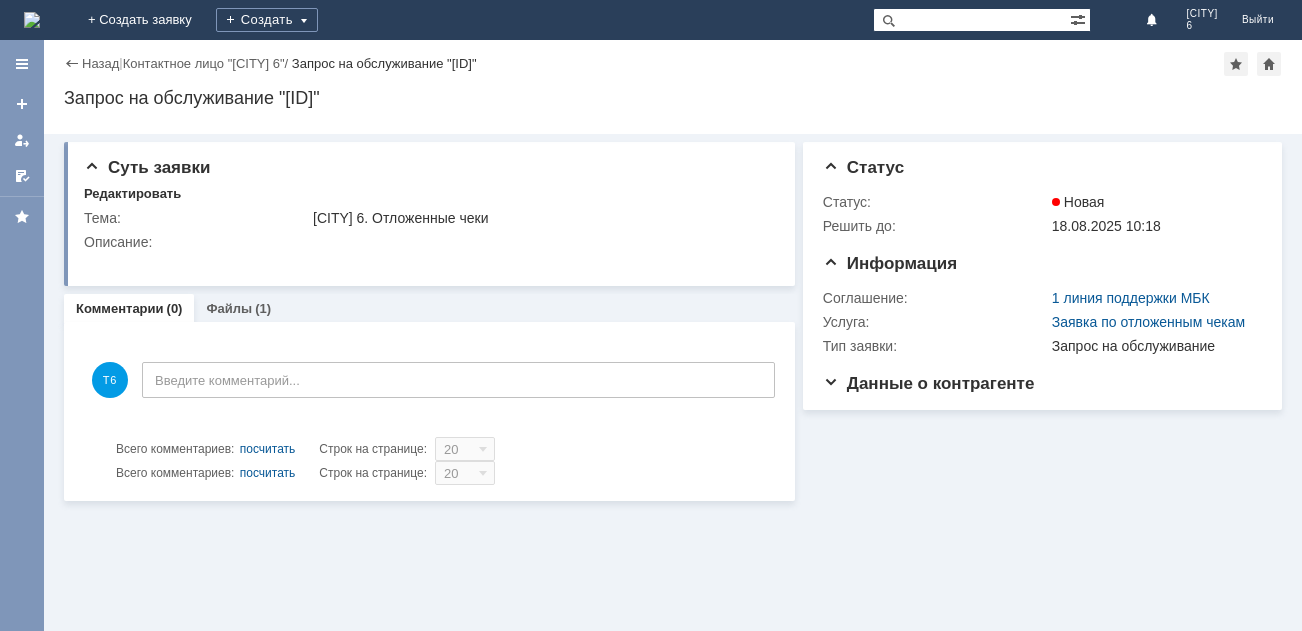 scroll, scrollTop: 0, scrollLeft: 0, axis: both 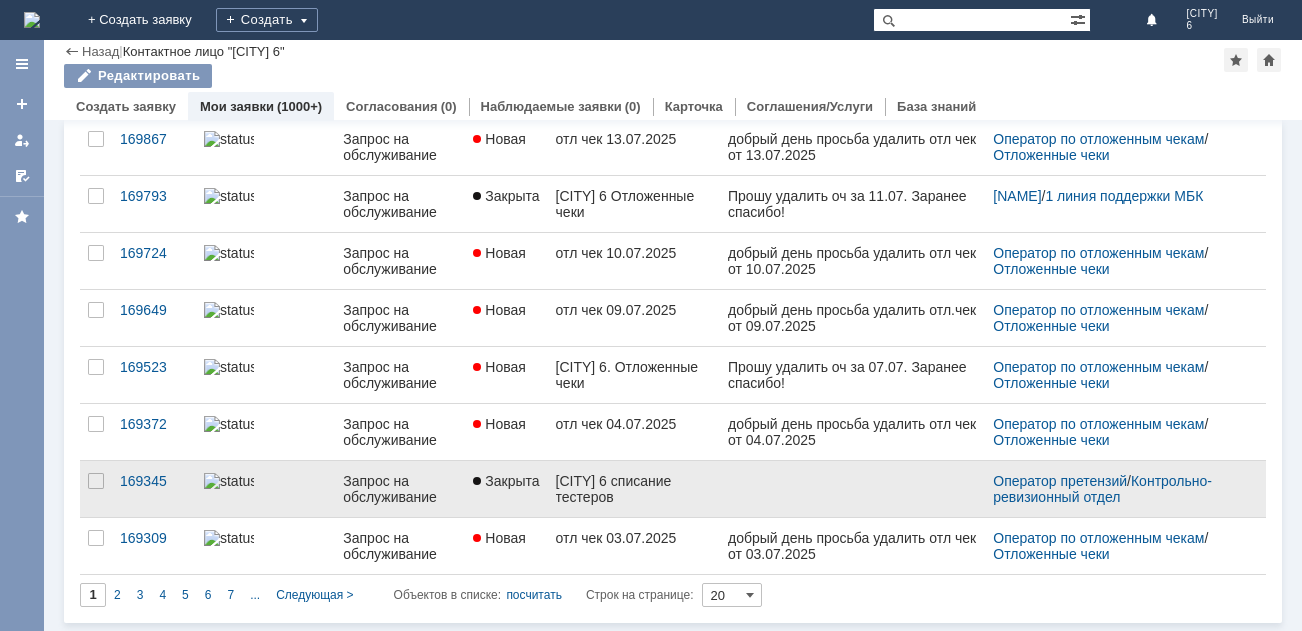 click at bounding box center (853, 489) 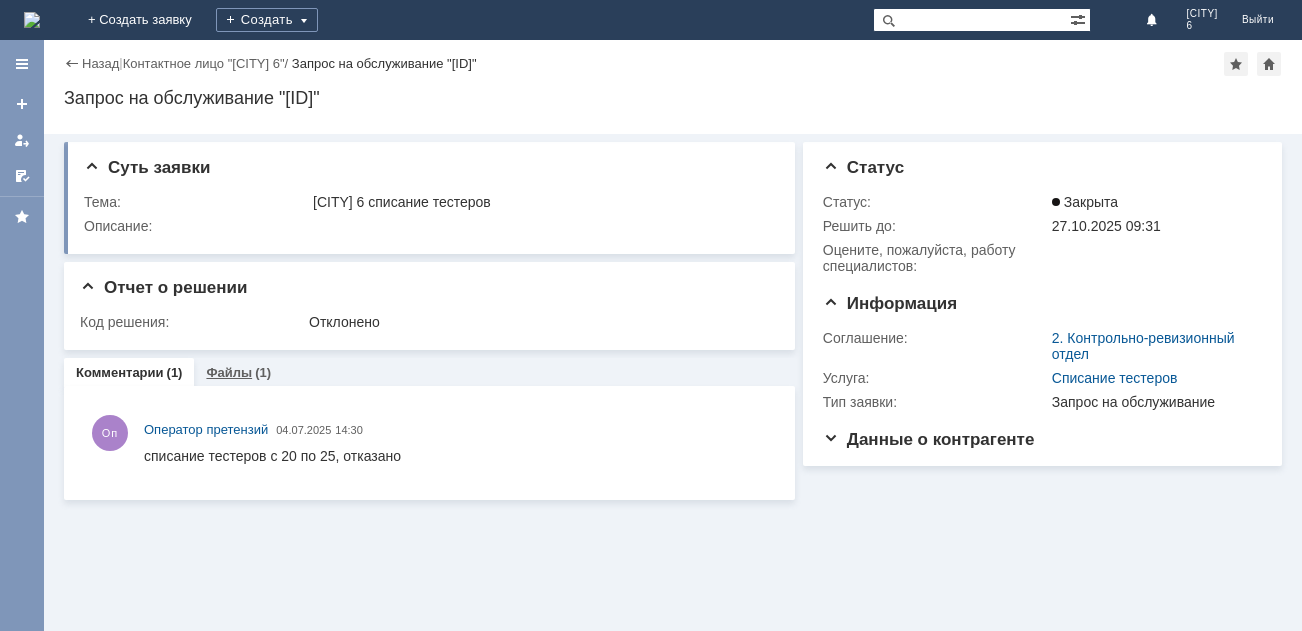 click on "Файлы" at bounding box center [229, 372] 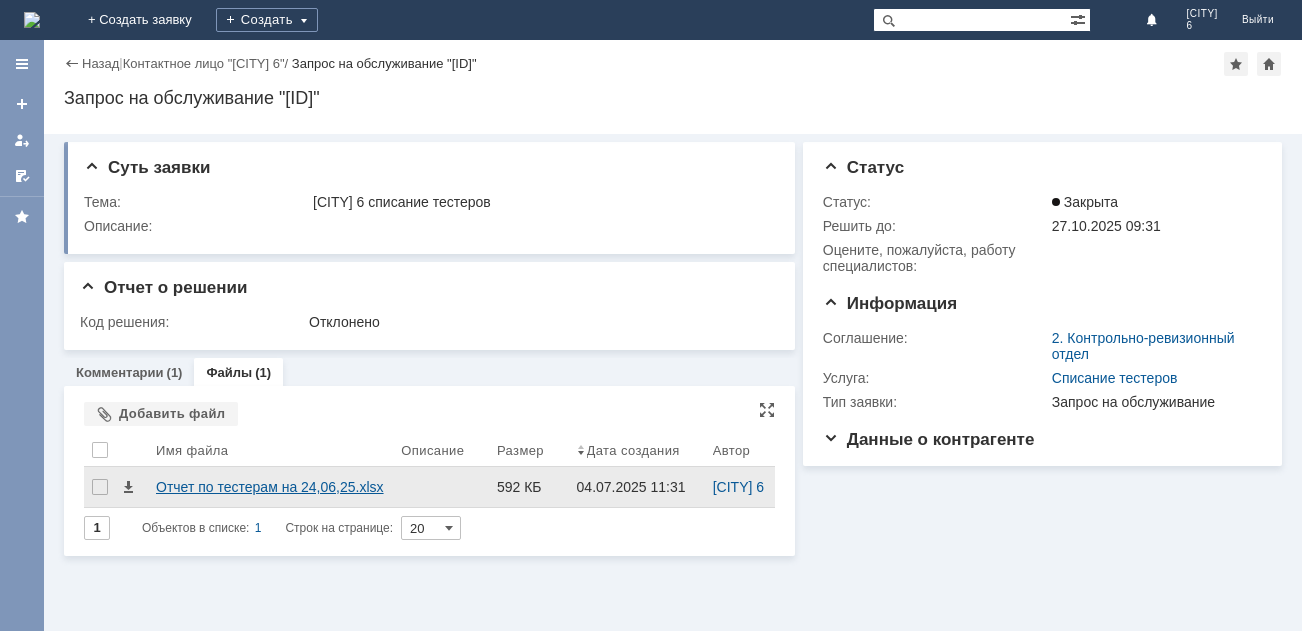 click on "Отчет по тестерам на 24,06,25.xlsx" at bounding box center [270, 487] 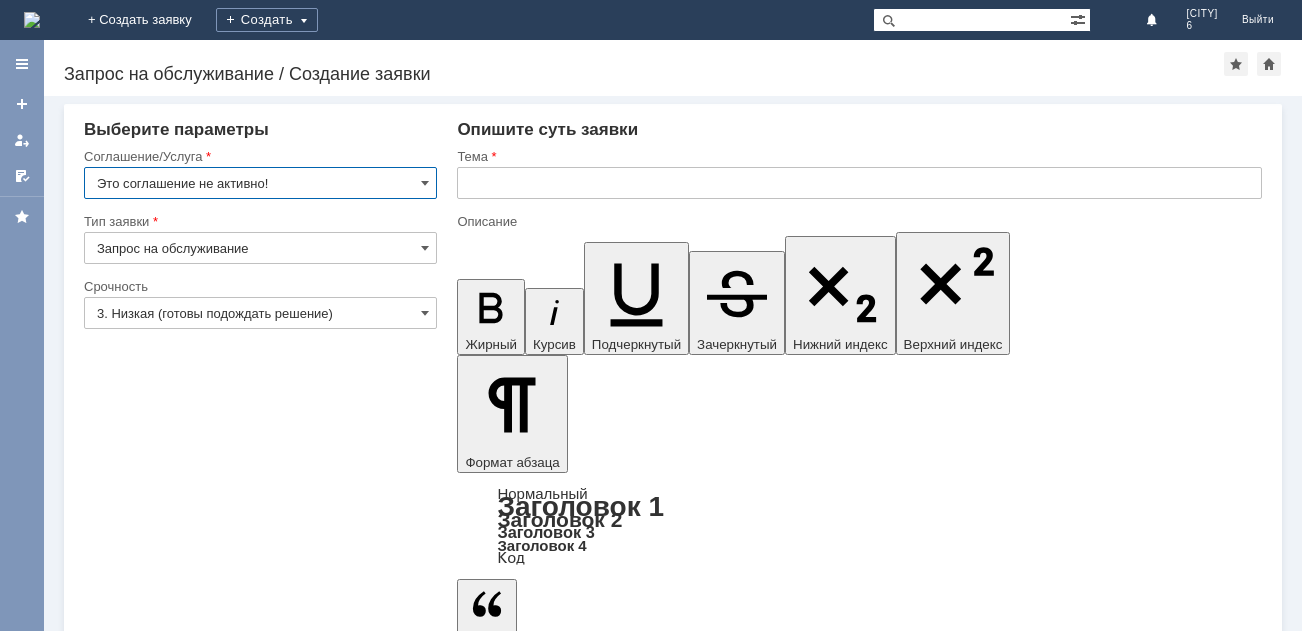 scroll, scrollTop: 0, scrollLeft: 0, axis: both 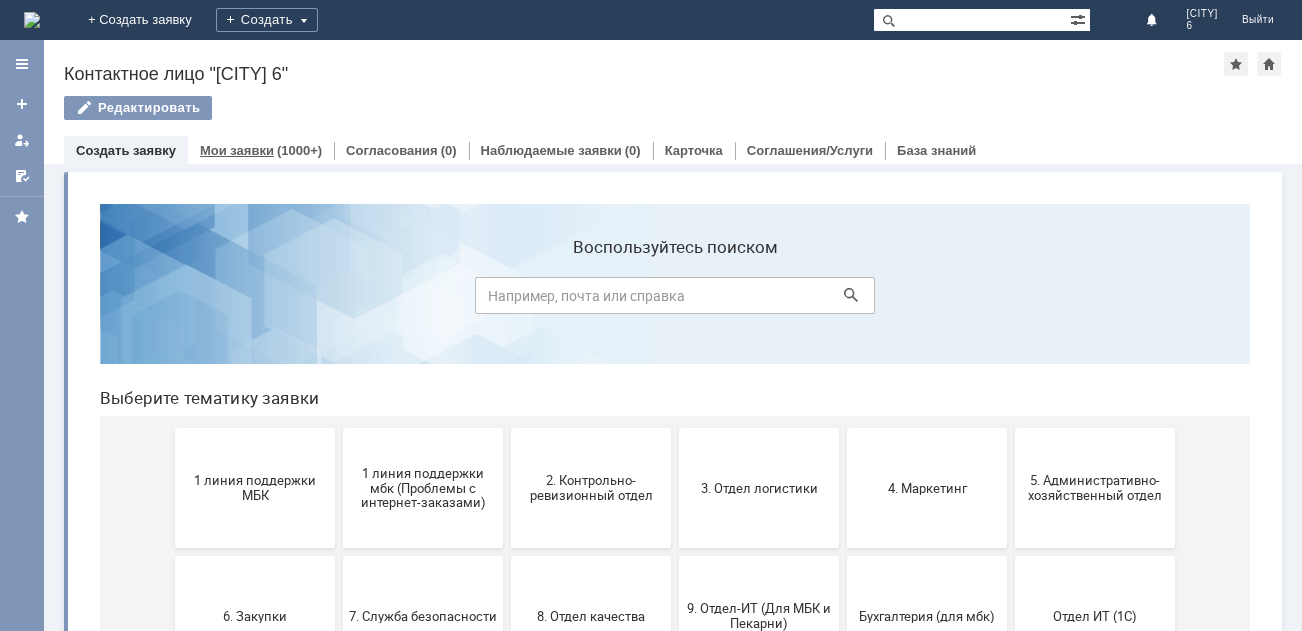 click on "(1000+)" at bounding box center [299, 150] 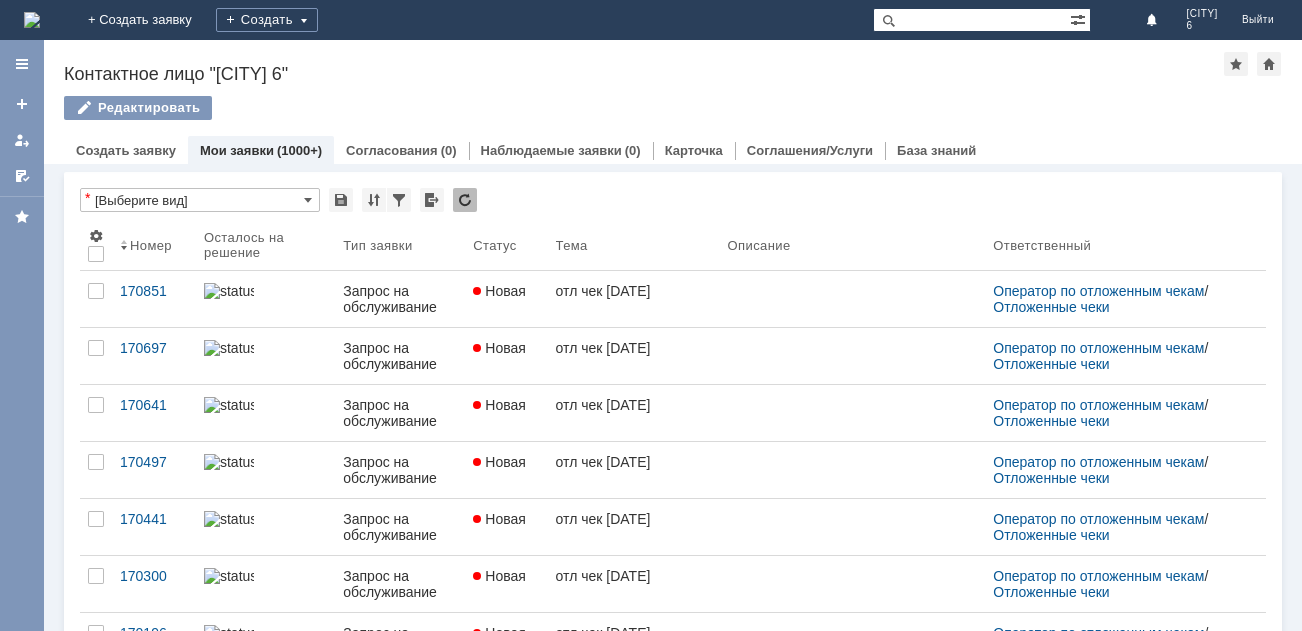 scroll, scrollTop: 0, scrollLeft: 0, axis: both 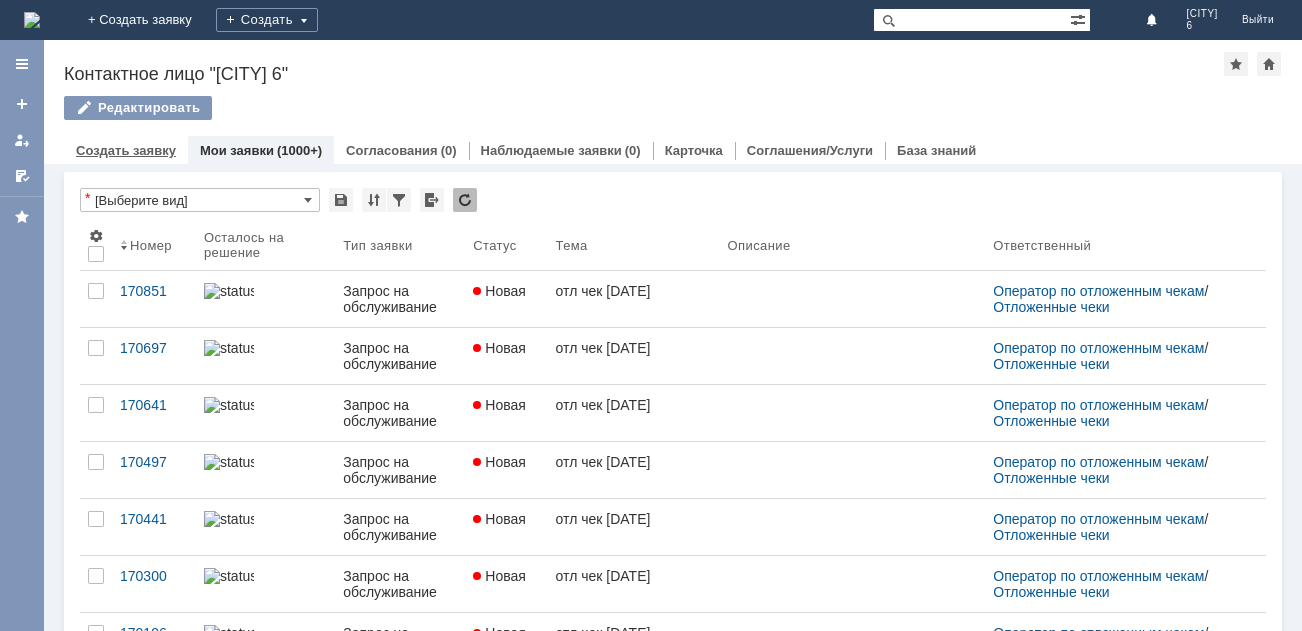 click on "Создать заявку" at bounding box center (126, 150) 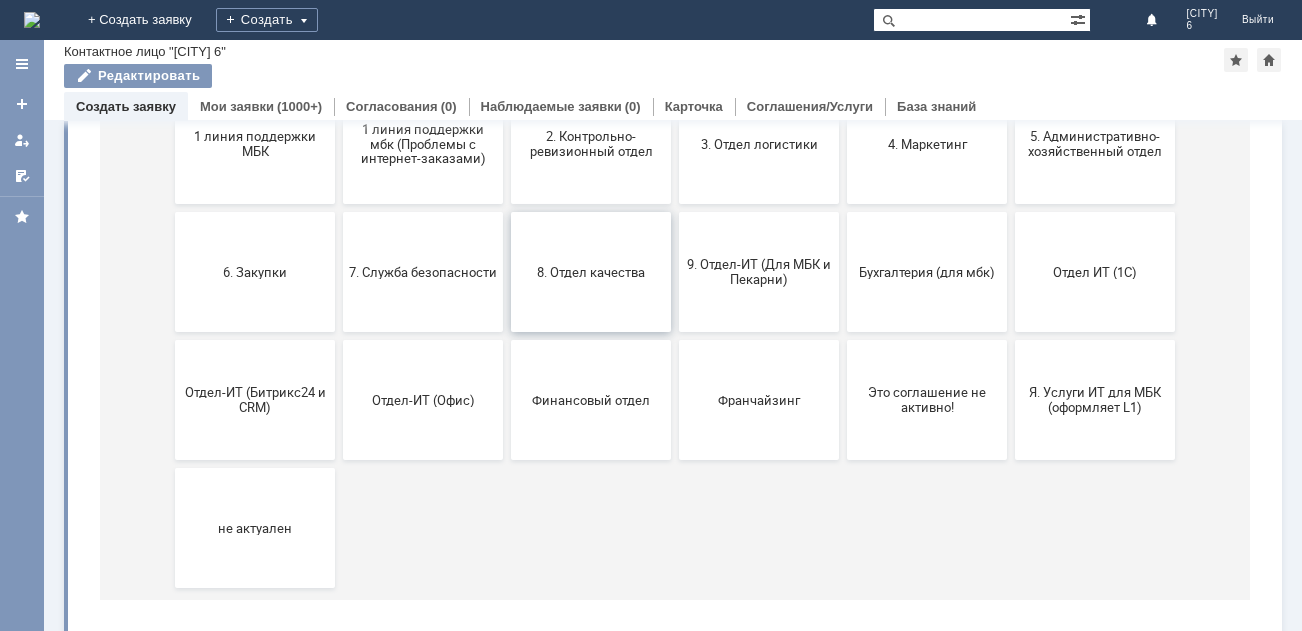 scroll, scrollTop: 200, scrollLeft: 0, axis: vertical 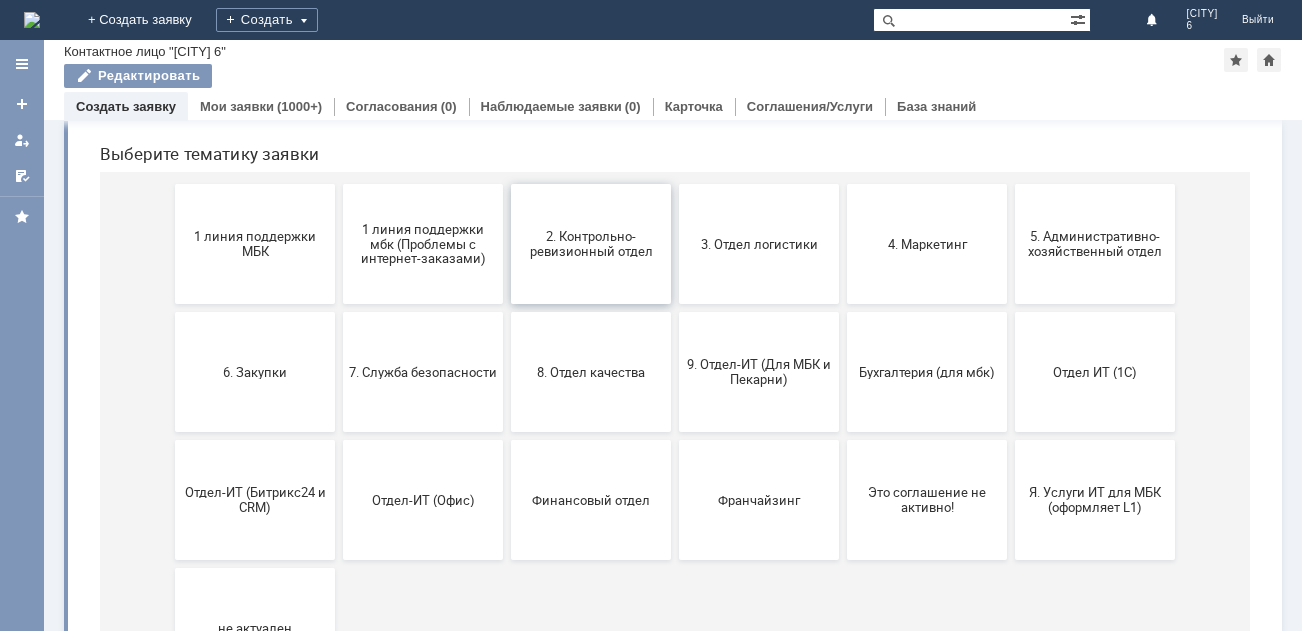 click on "2. Контрольно-ревизионный отдел" at bounding box center [591, 244] 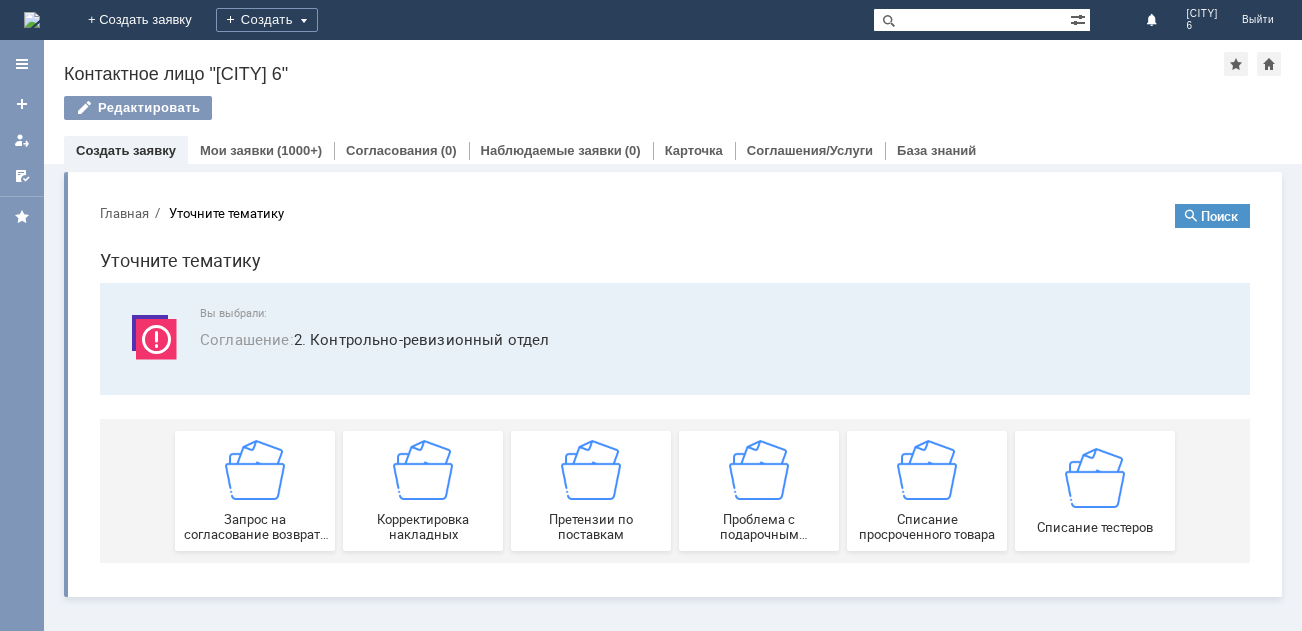 scroll, scrollTop: 0, scrollLeft: 0, axis: both 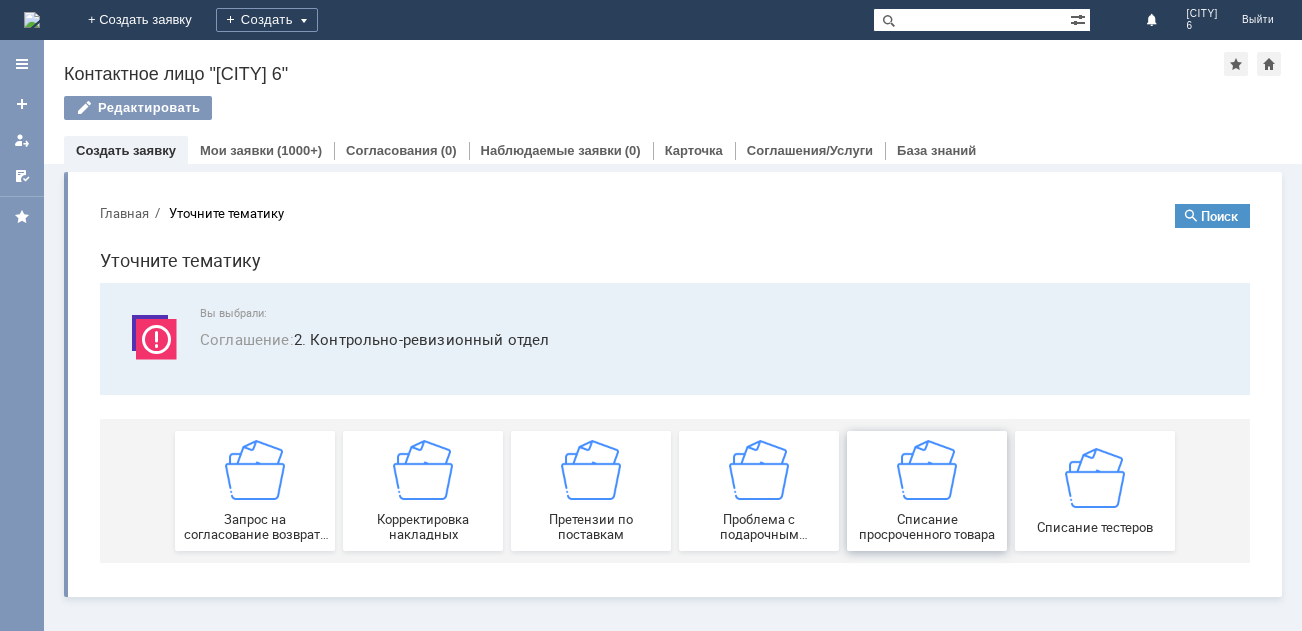 click at bounding box center (927, 470) 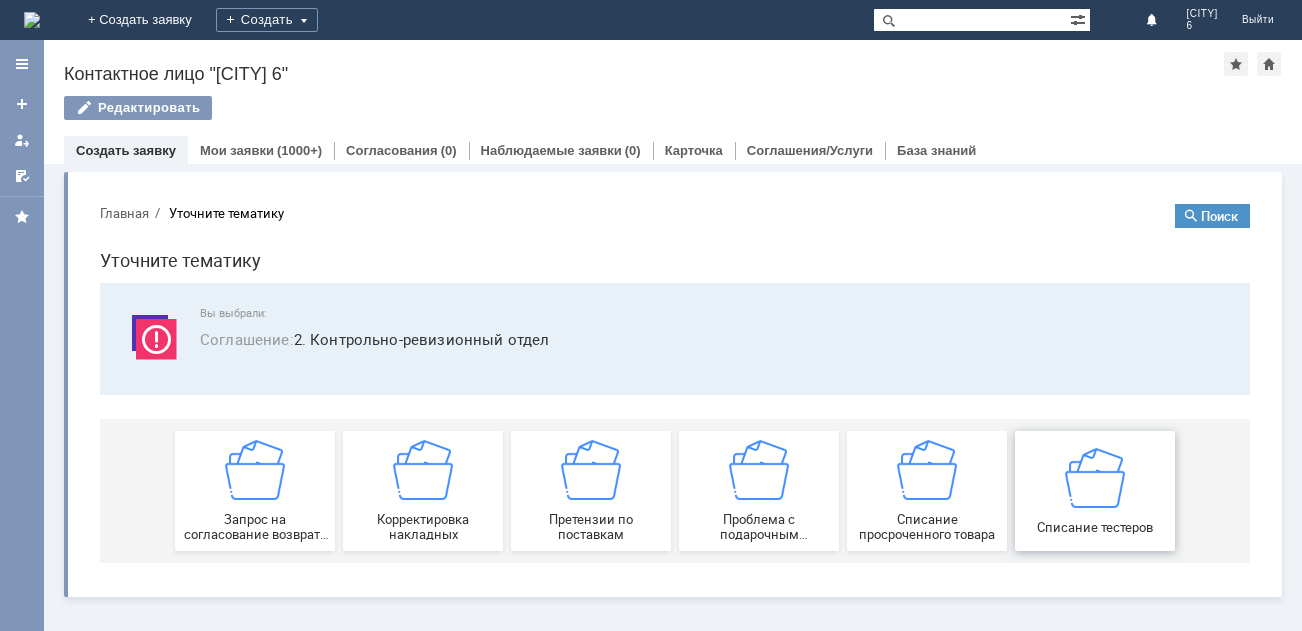 click at bounding box center (1095, 477) 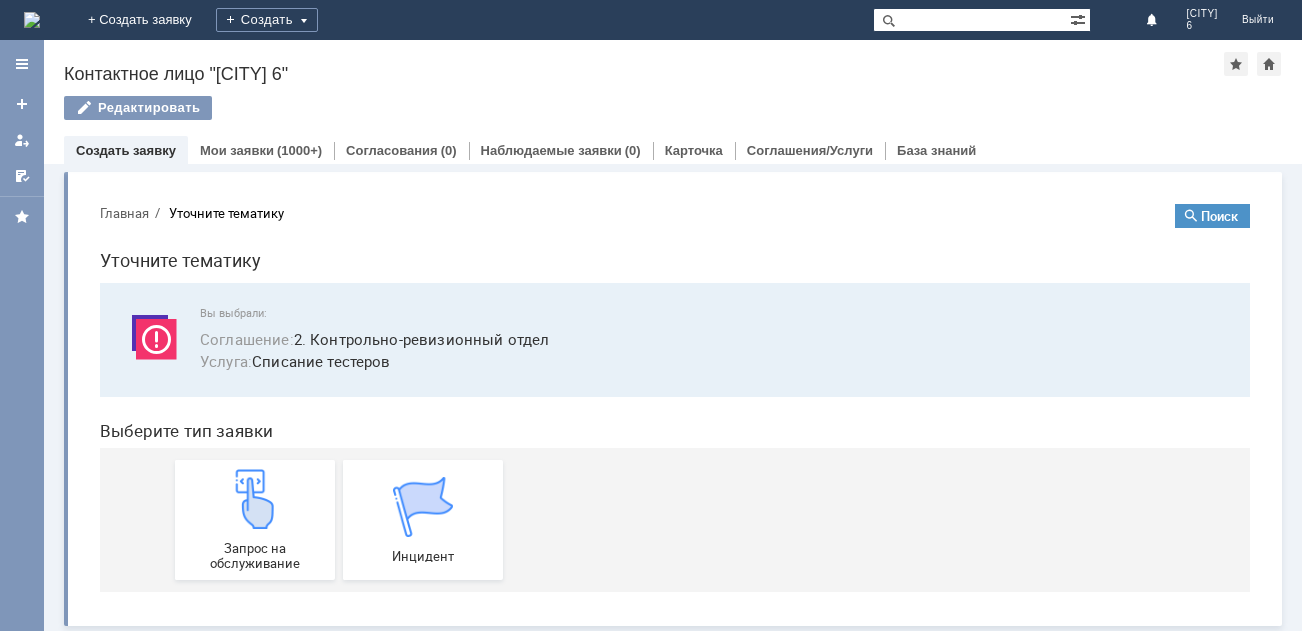 scroll, scrollTop: 4, scrollLeft: 0, axis: vertical 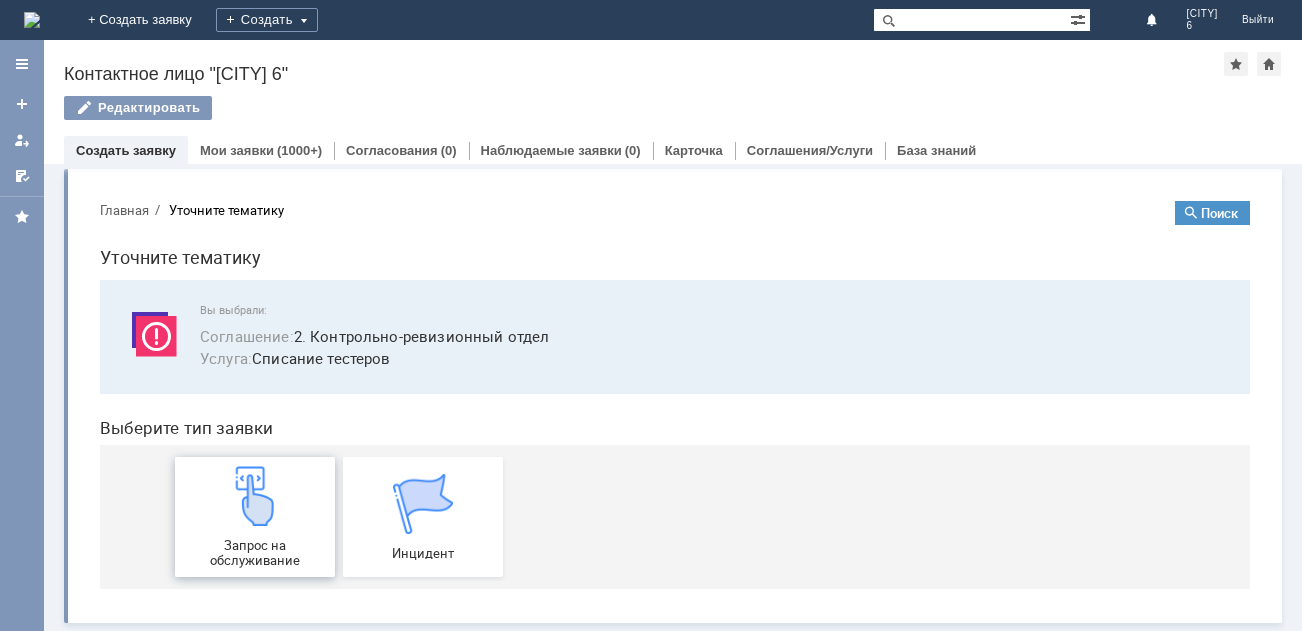 click at bounding box center [255, 496] 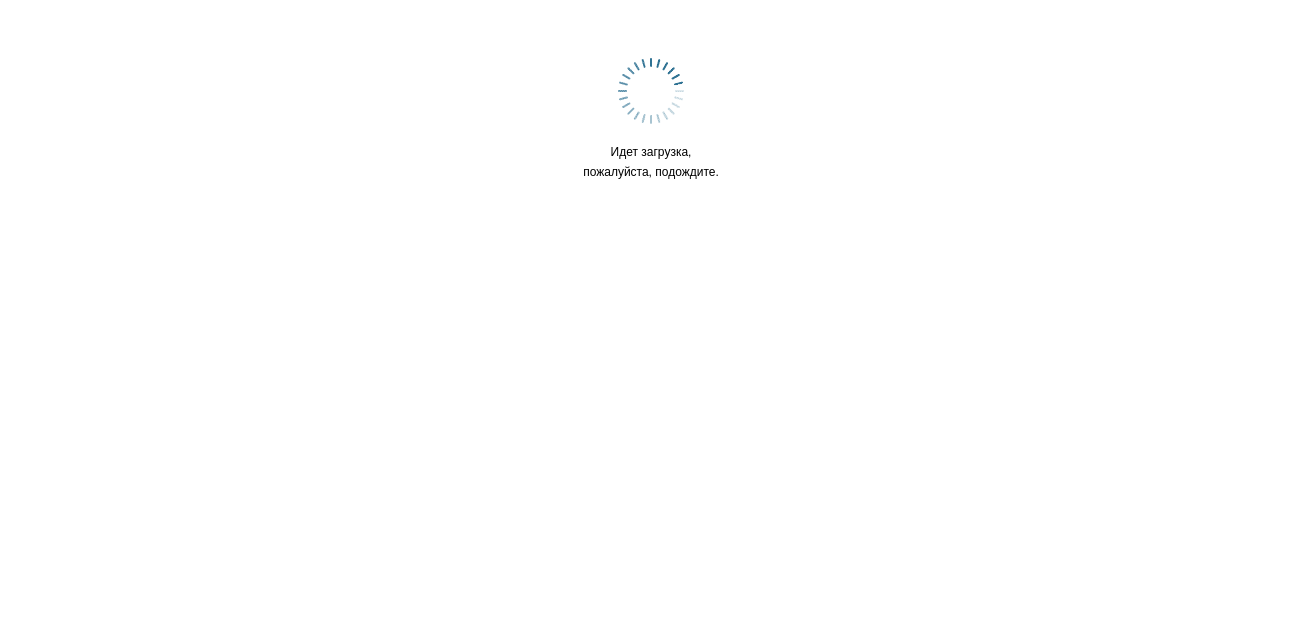 scroll, scrollTop: 0, scrollLeft: 0, axis: both 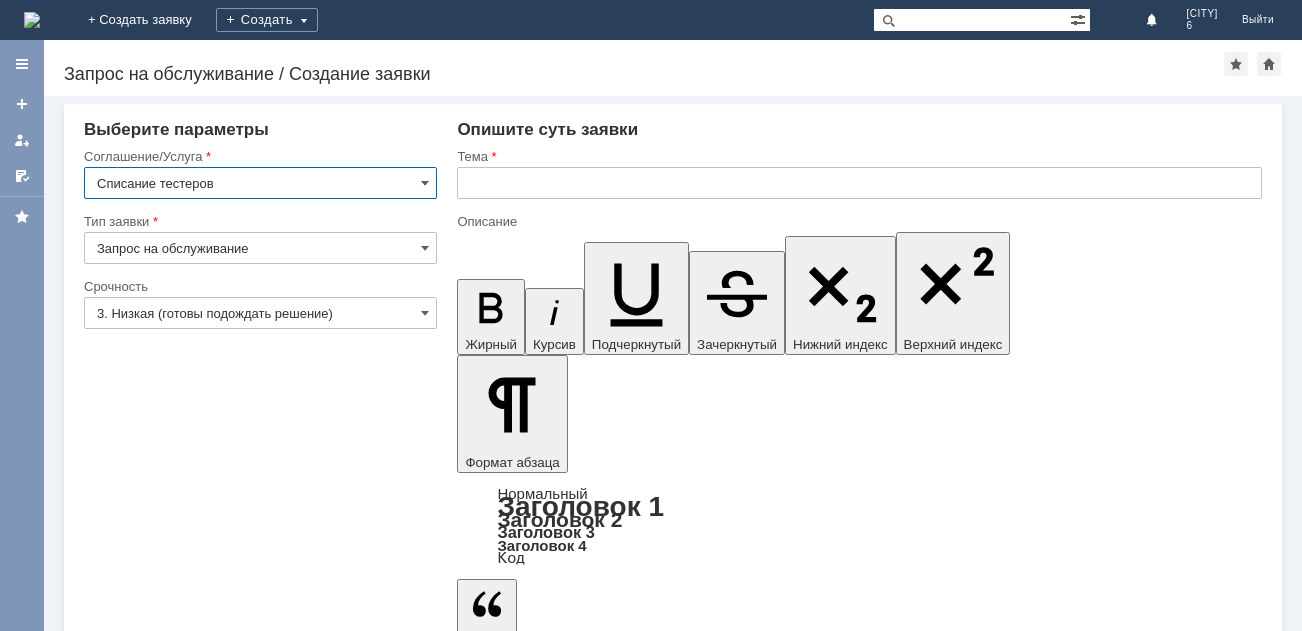 click on "3. Низкая (готовы подождать решение)" at bounding box center [260, 313] 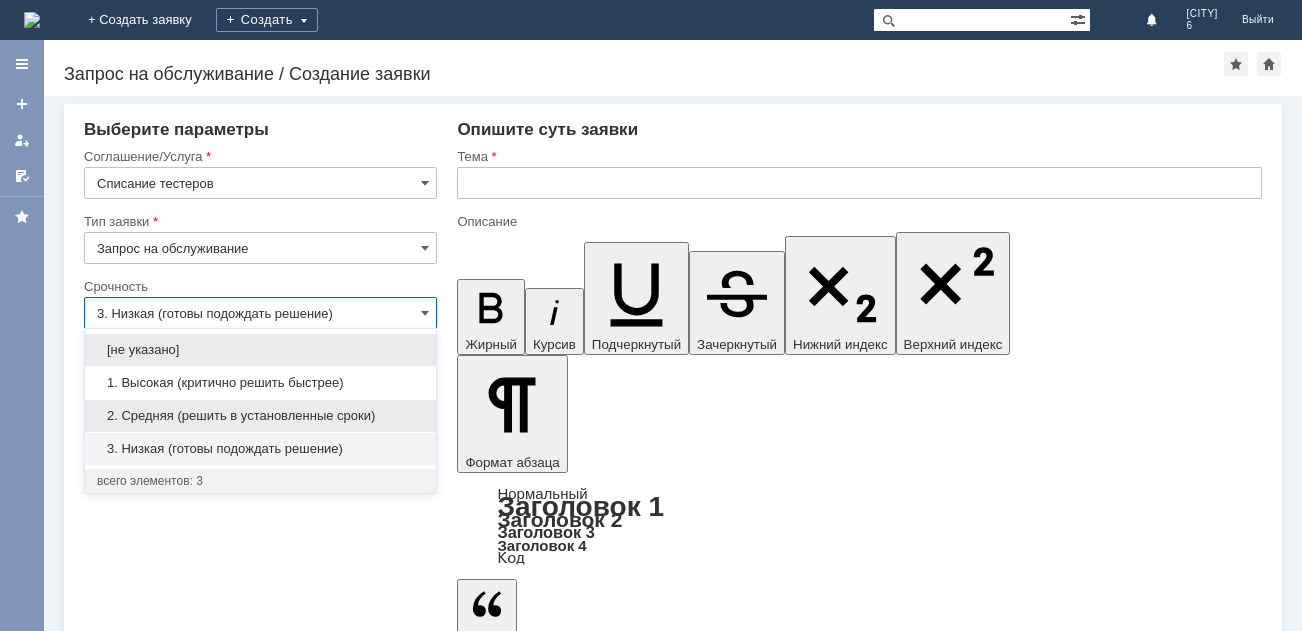 click on "2. Средняя (решить в установленные сроки)" at bounding box center (260, 416) 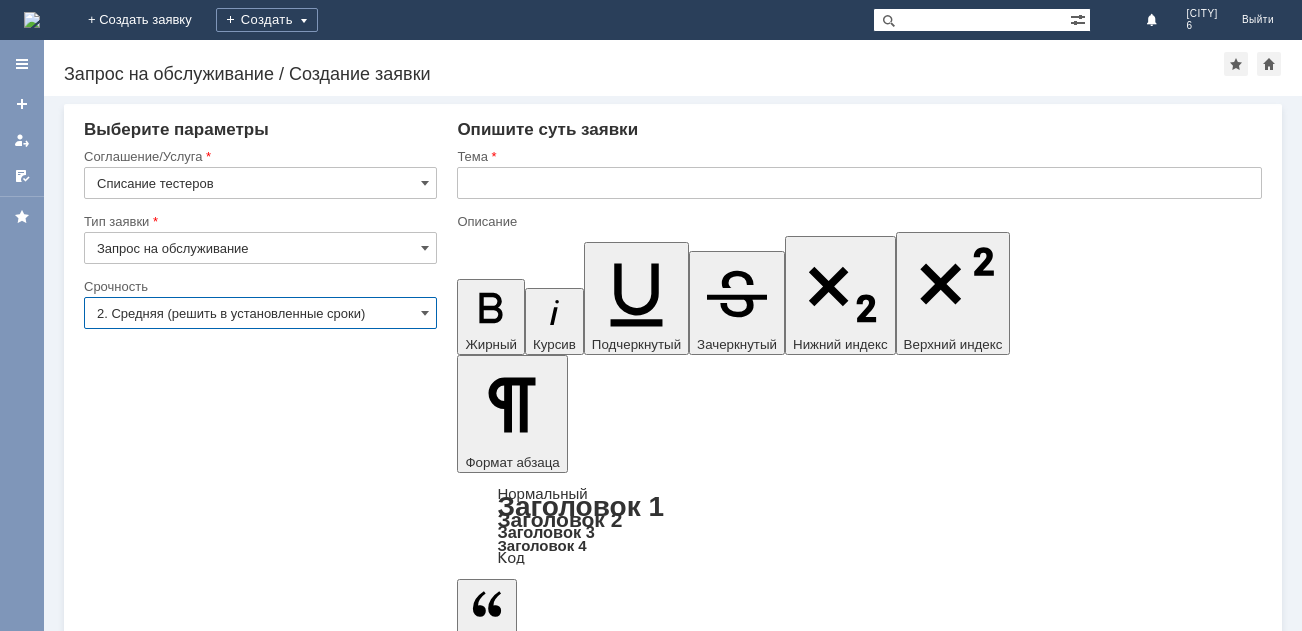 type on "2. Средняя (решить в установленные сроки)" 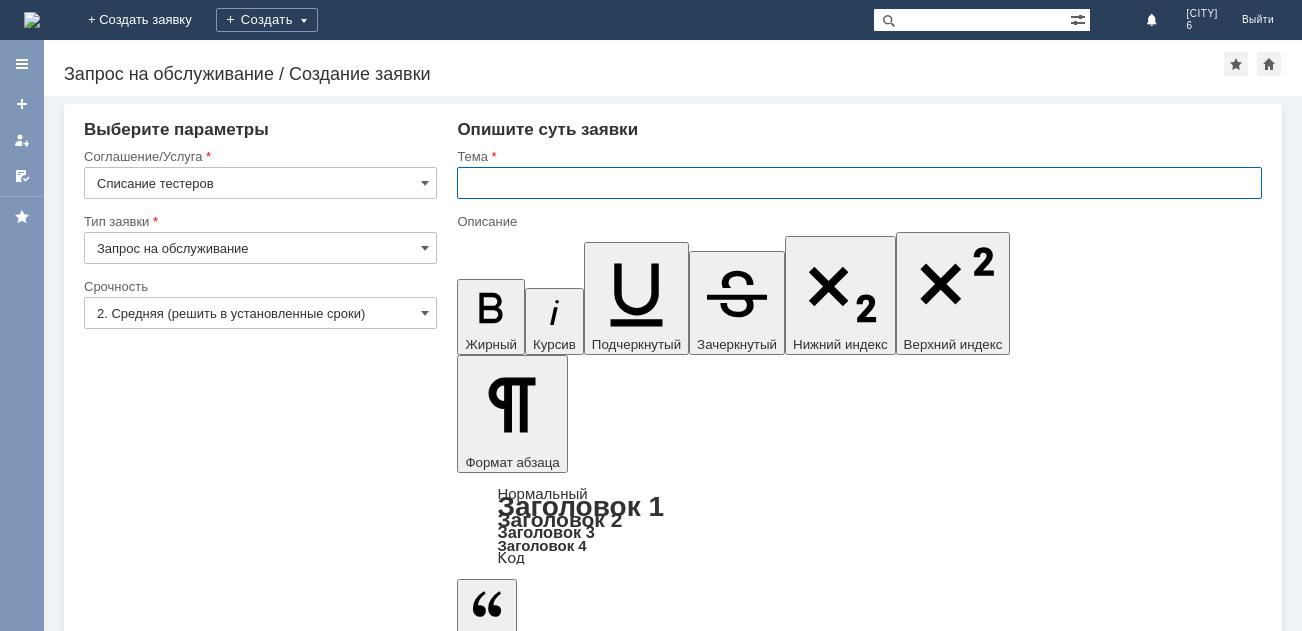 click at bounding box center [859, 183] 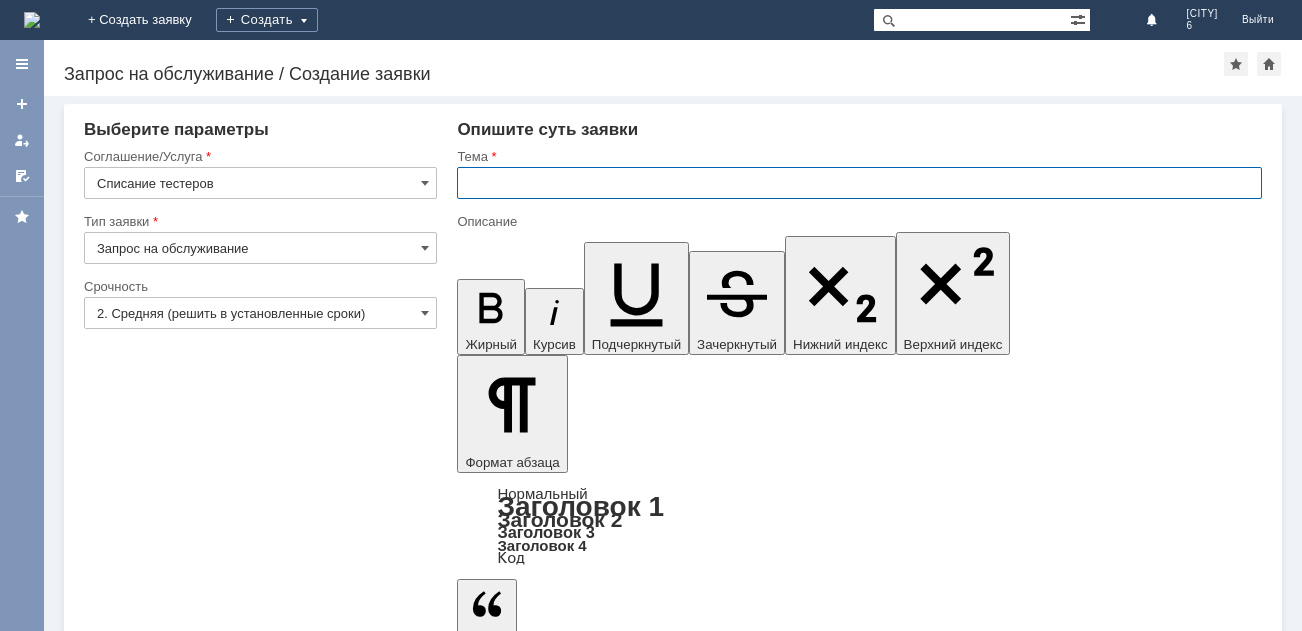 click at bounding box center [859, 183] 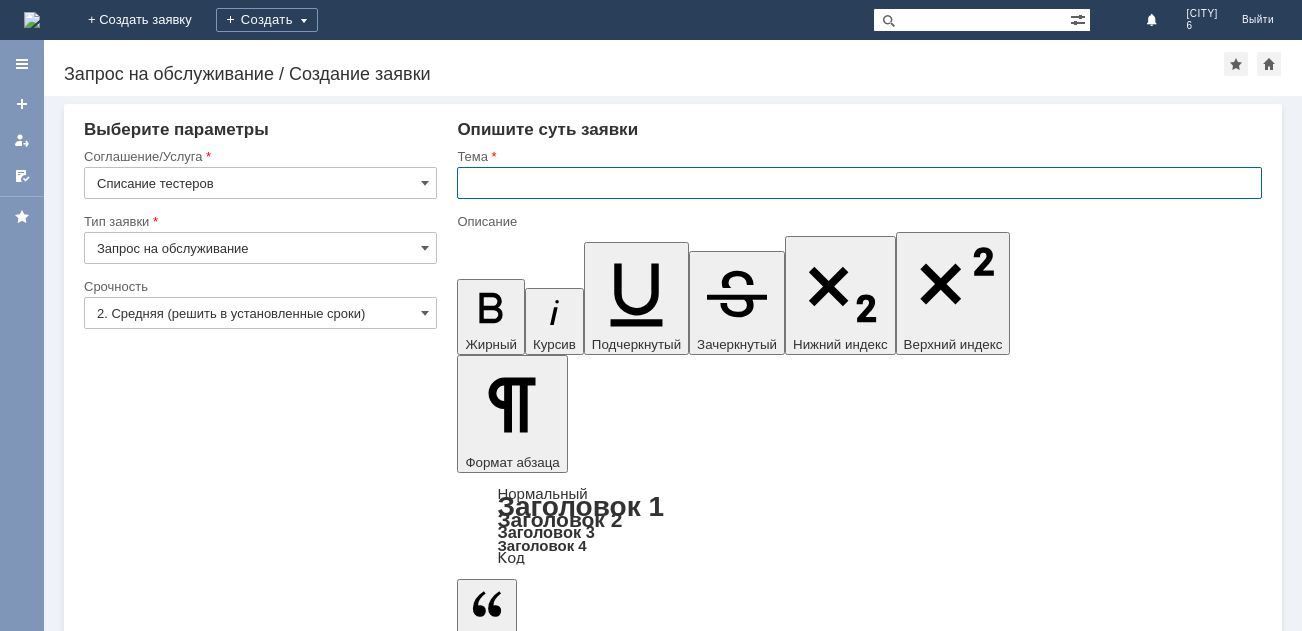 click at bounding box center [620, 5344] 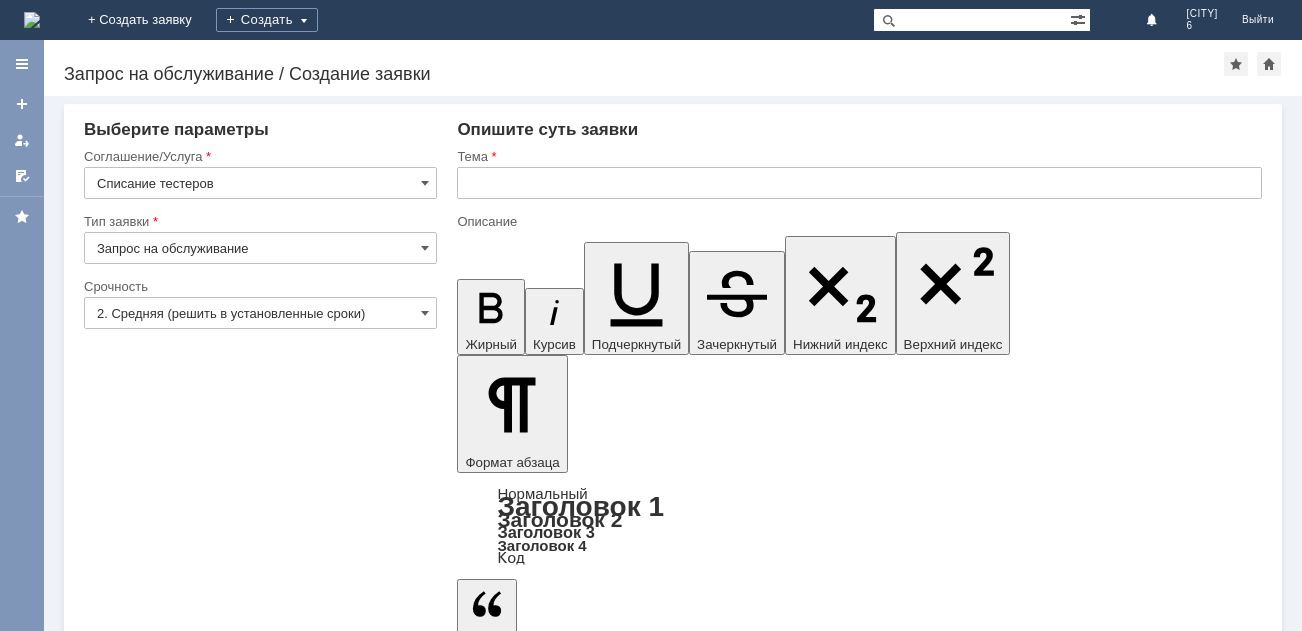 click at bounding box center [859, 183] 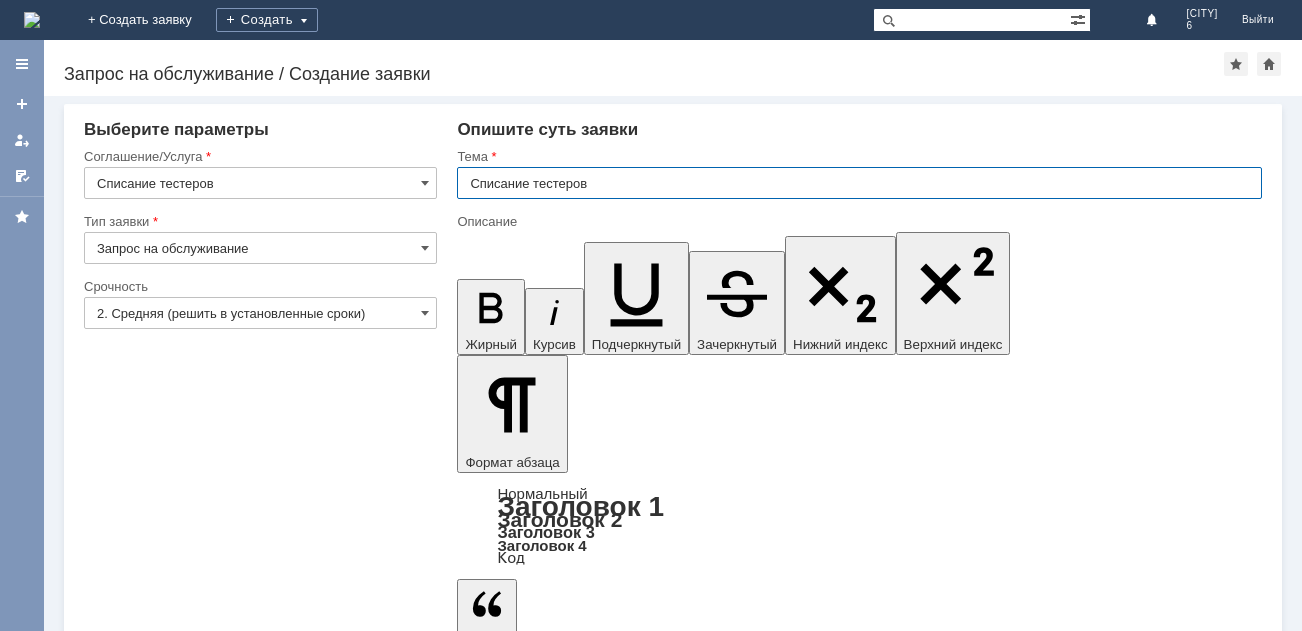 type on "Списание тестеров" 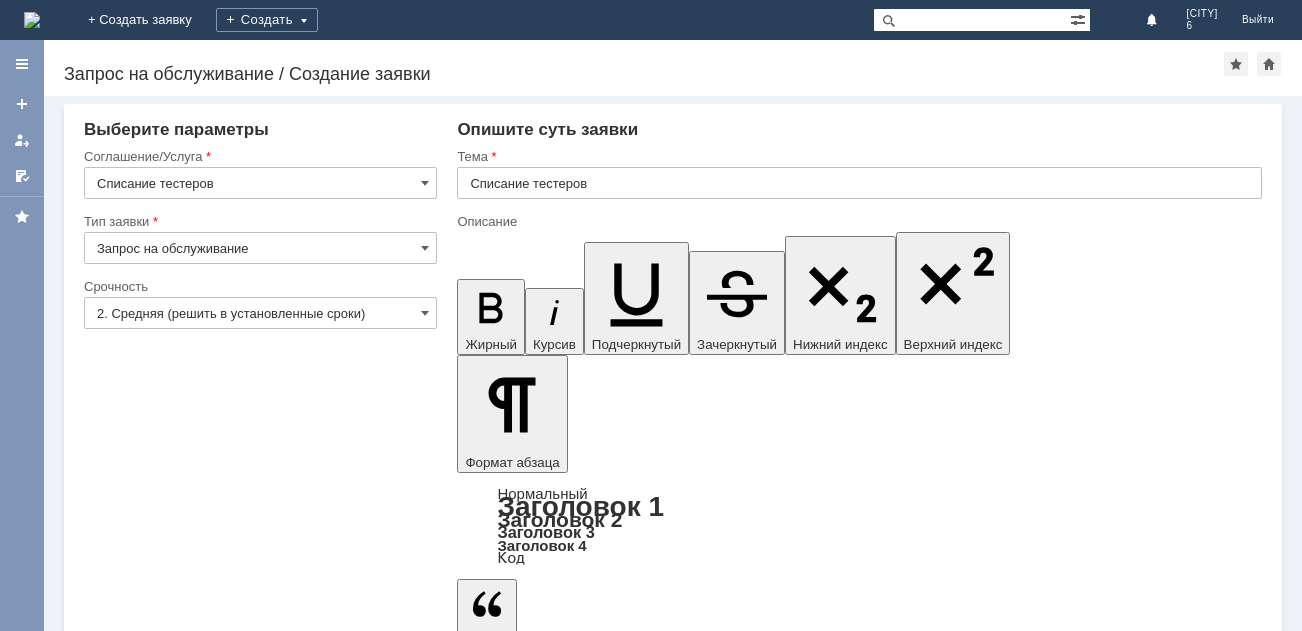 type 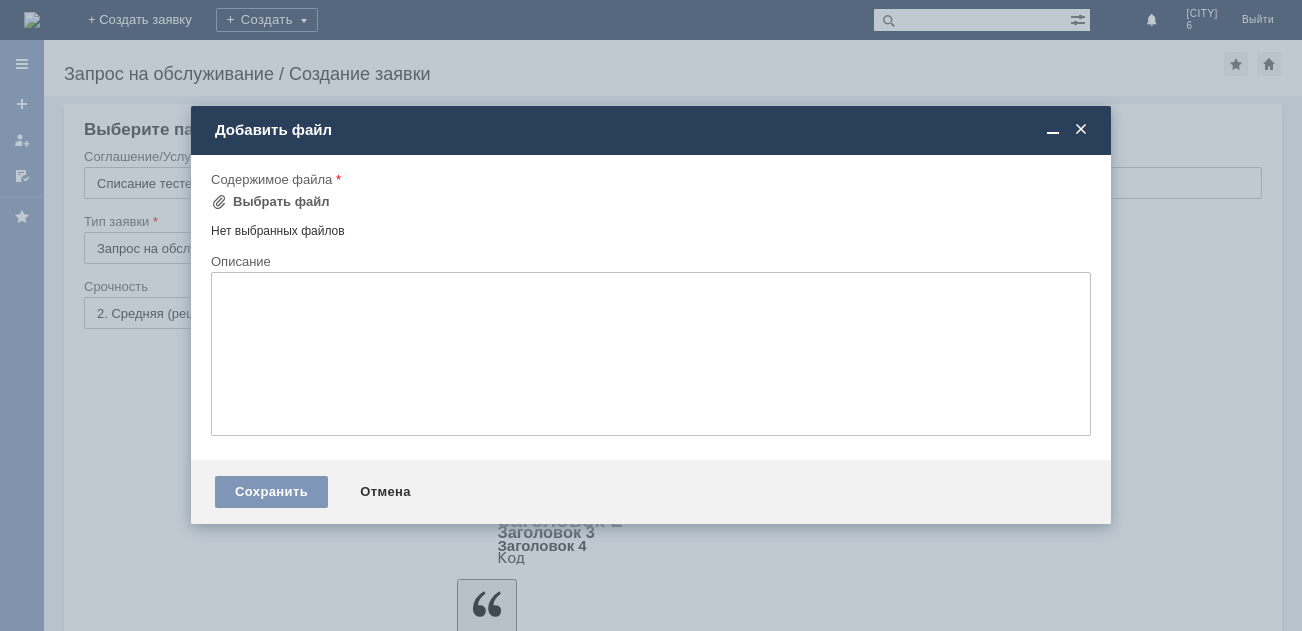 click on "Содержимое файла" at bounding box center [651, 180] 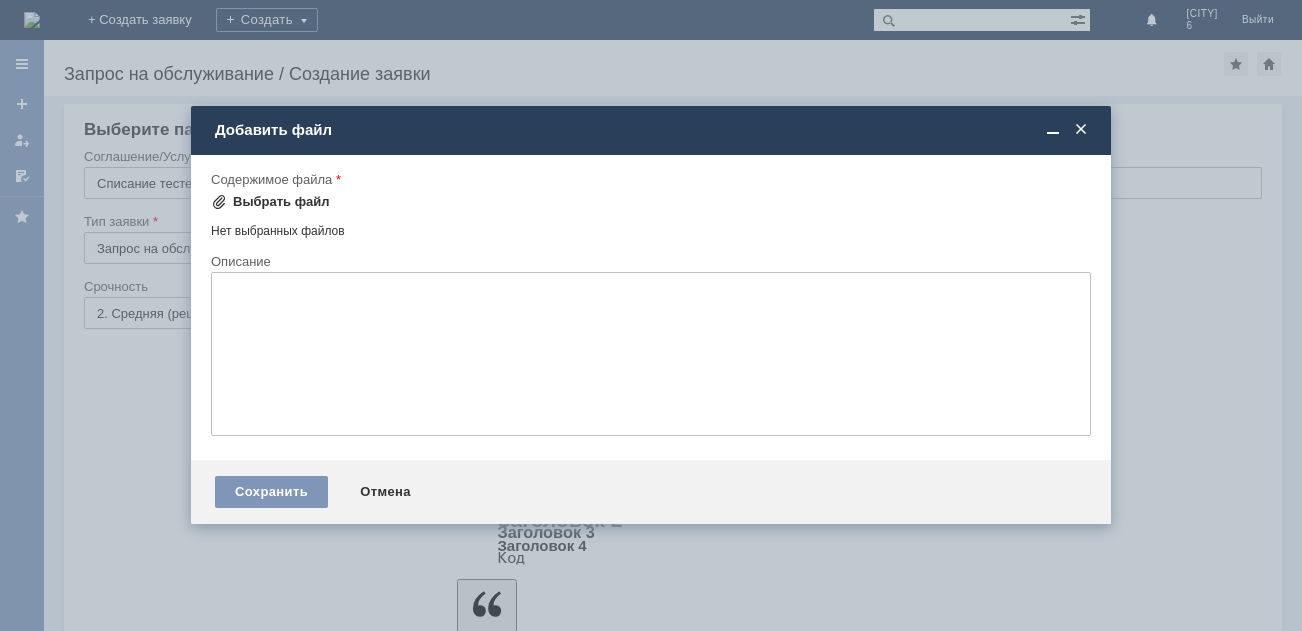 click on "Выбрать файл" at bounding box center [281, 202] 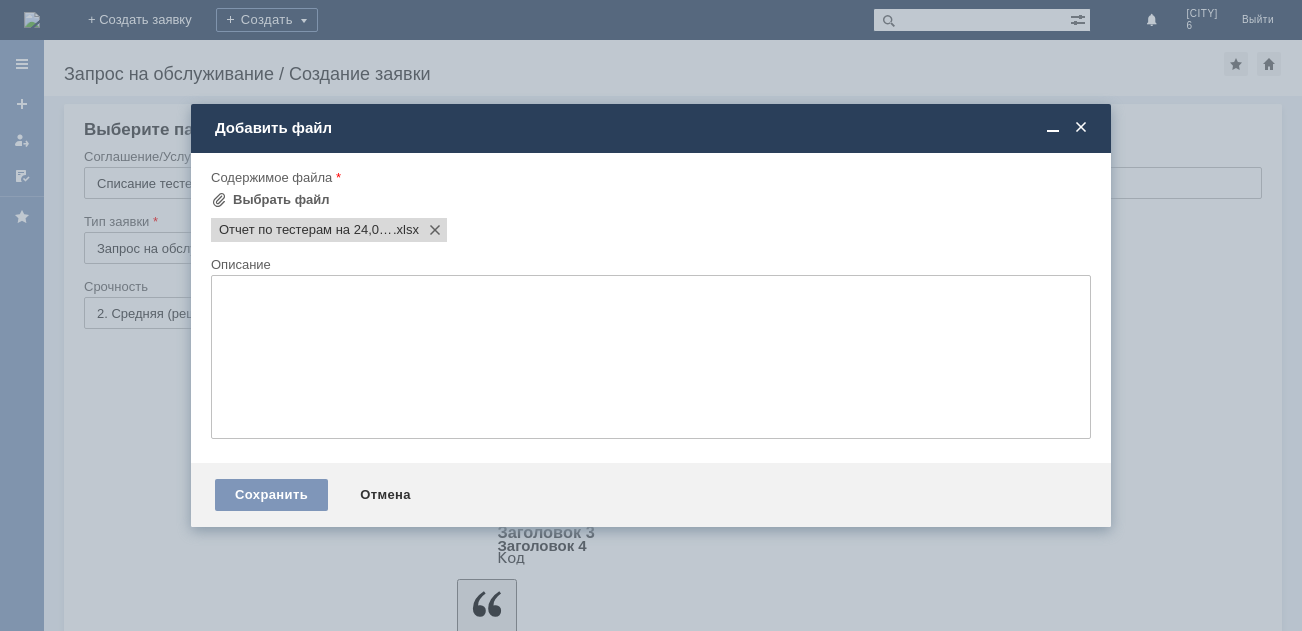scroll, scrollTop: 0, scrollLeft: 0, axis: both 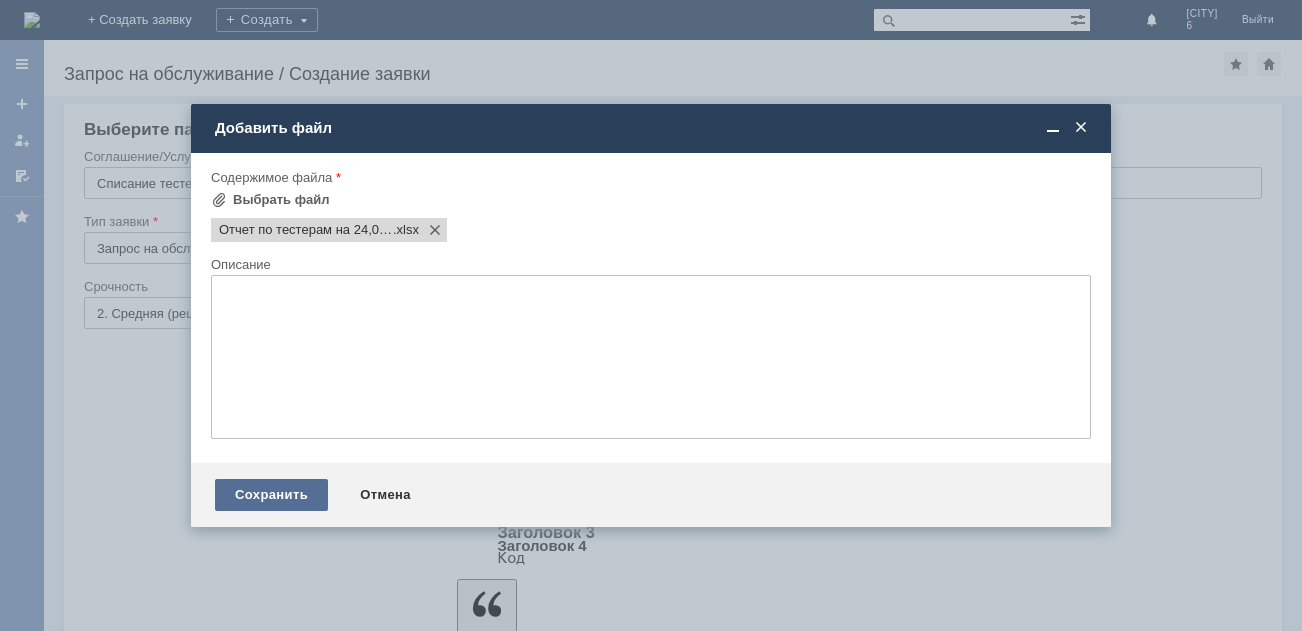 click on "Сохранить" at bounding box center [271, 495] 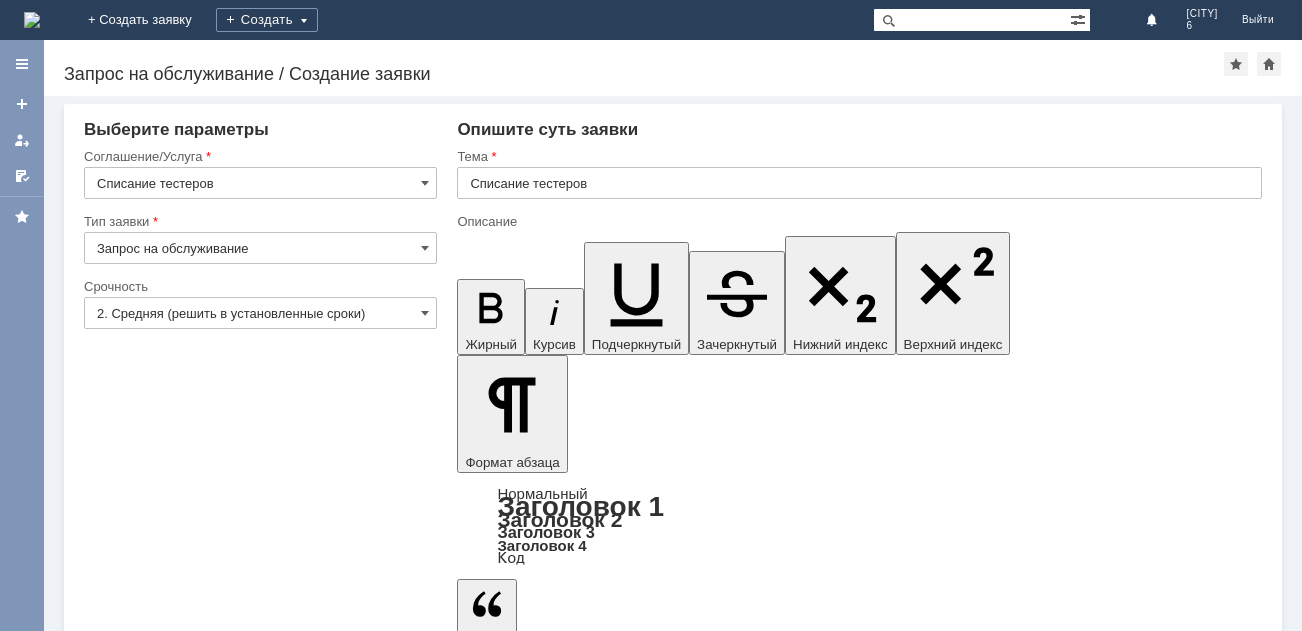 click on "Адреева И" at bounding box center [620, 5303] 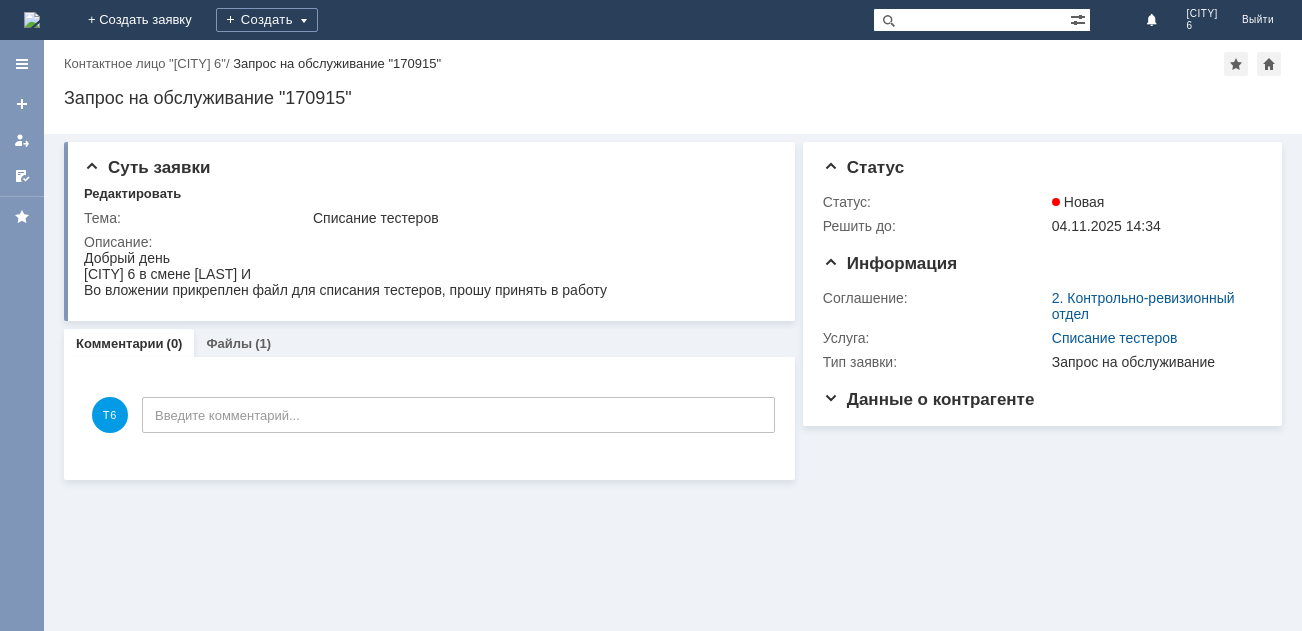 scroll, scrollTop: 0, scrollLeft: 0, axis: both 